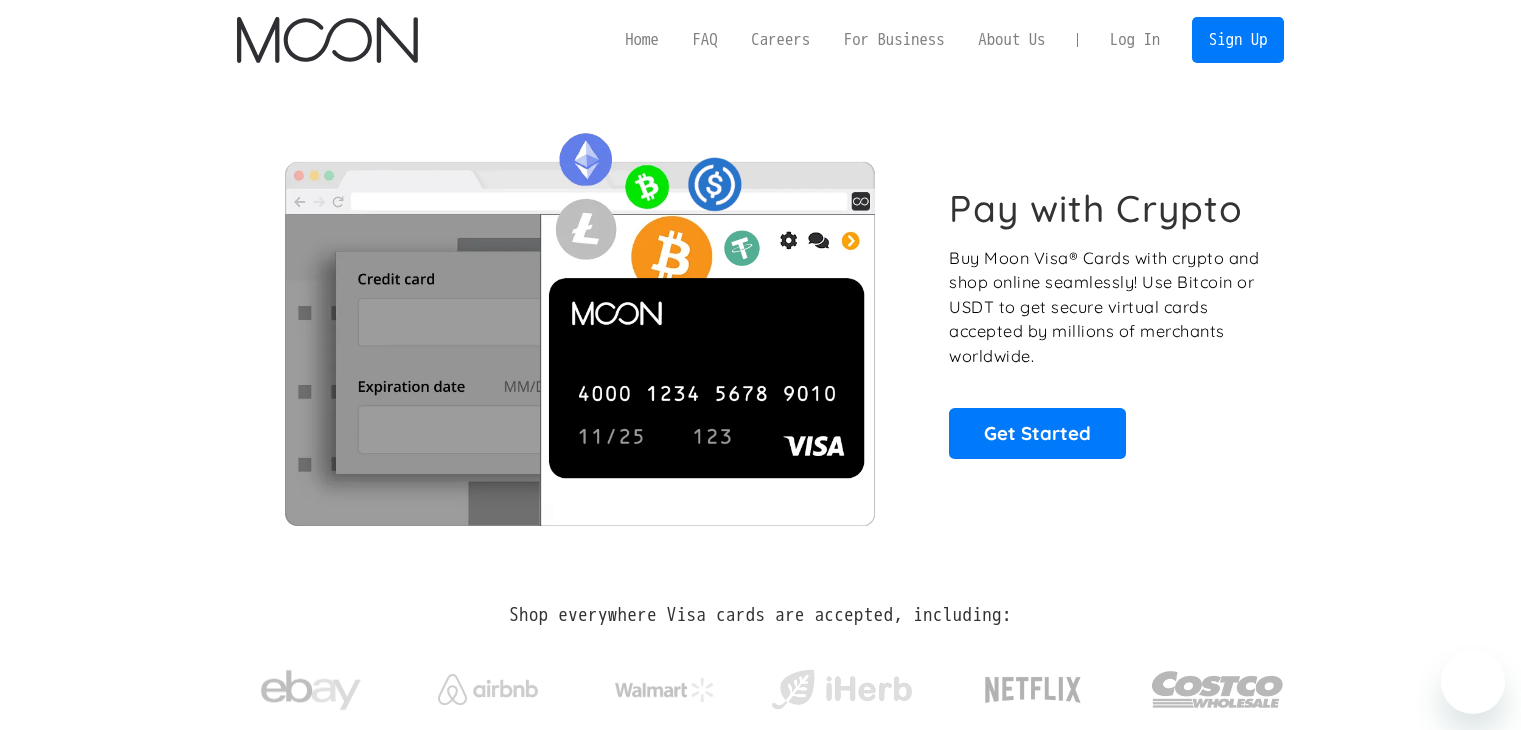 scroll, scrollTop: 0, scrollLeft: 0, axis: both 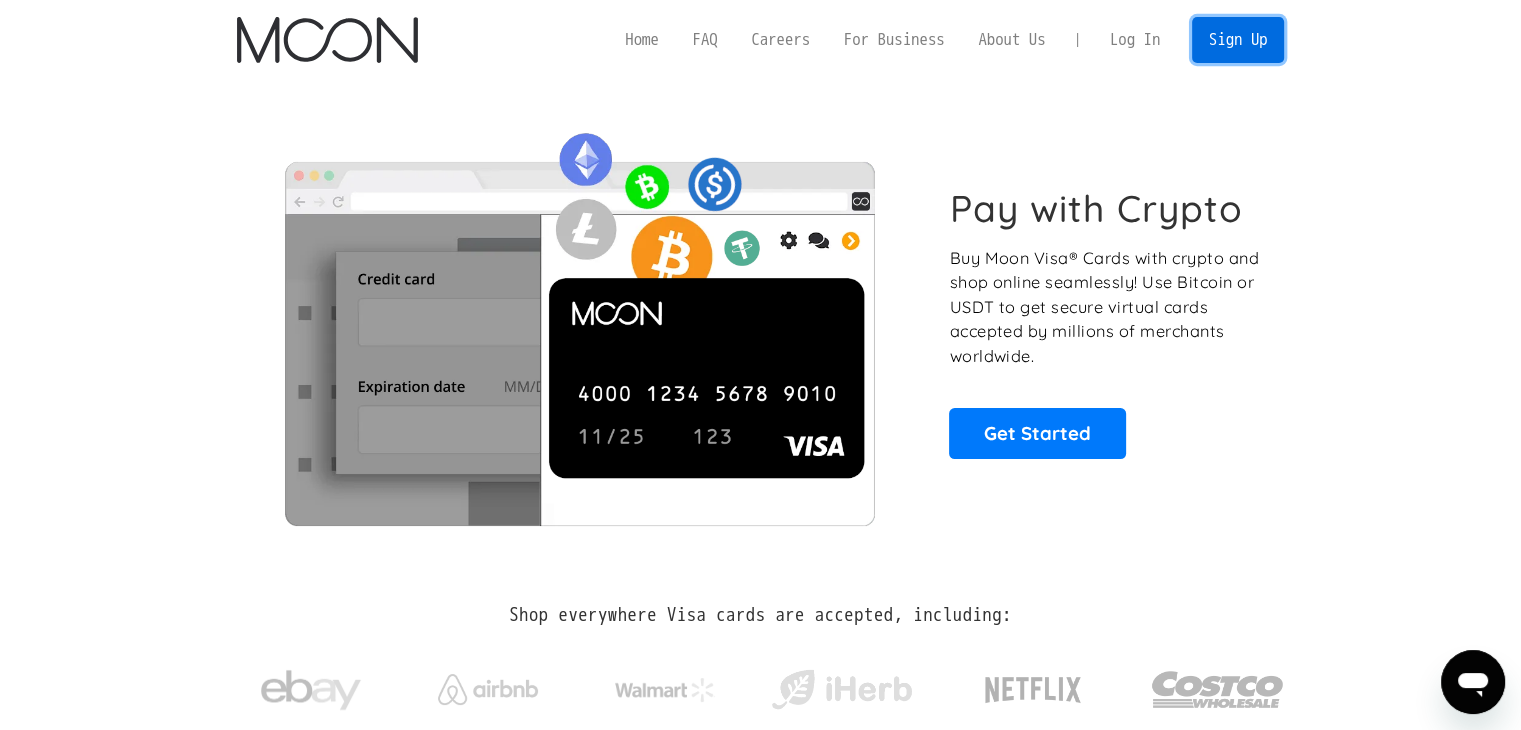 click on "Sign Up" at bounding box center [1238, 39] 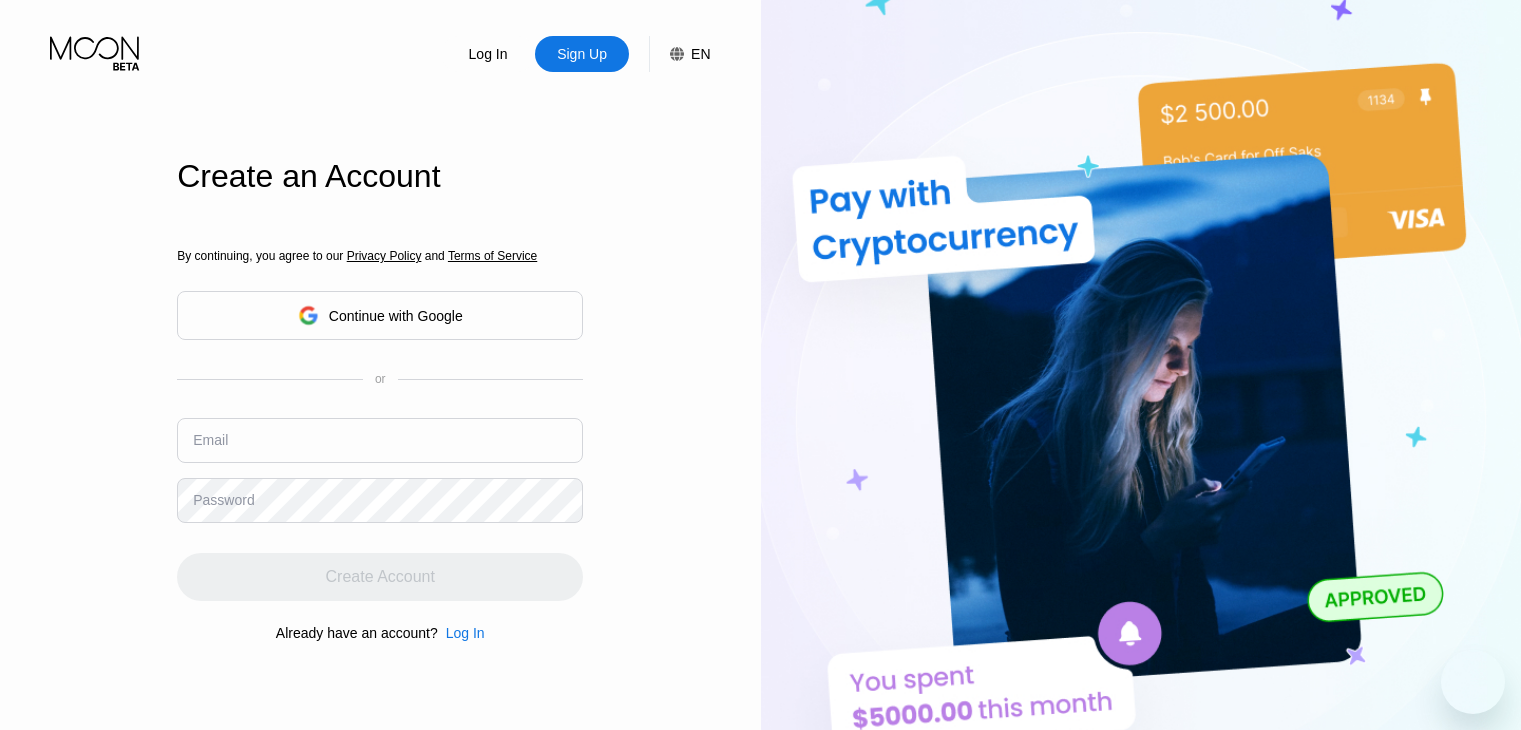 scroll, scrollTop: 0, scrollLeft: 0, axis: both 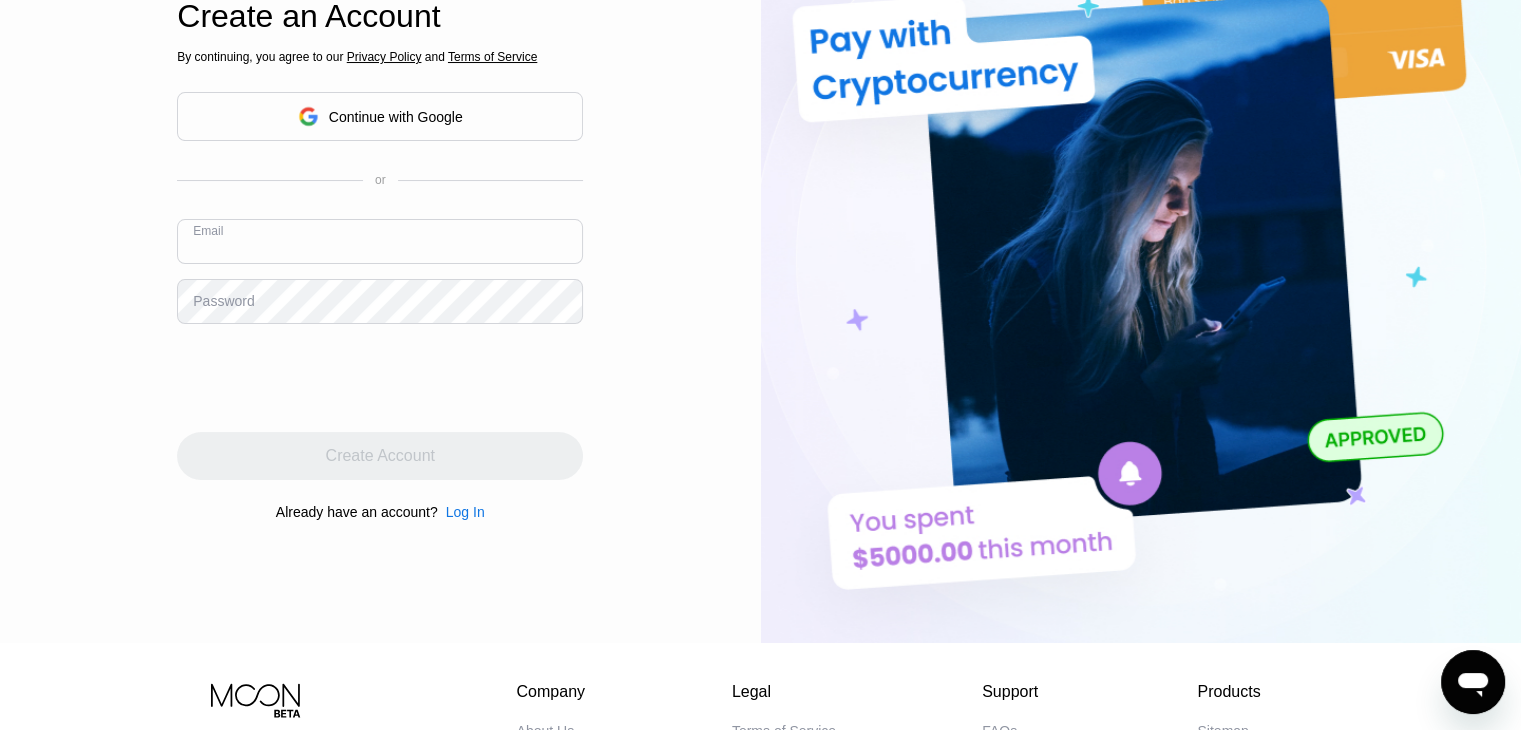 click at bounding box center (380, 241) 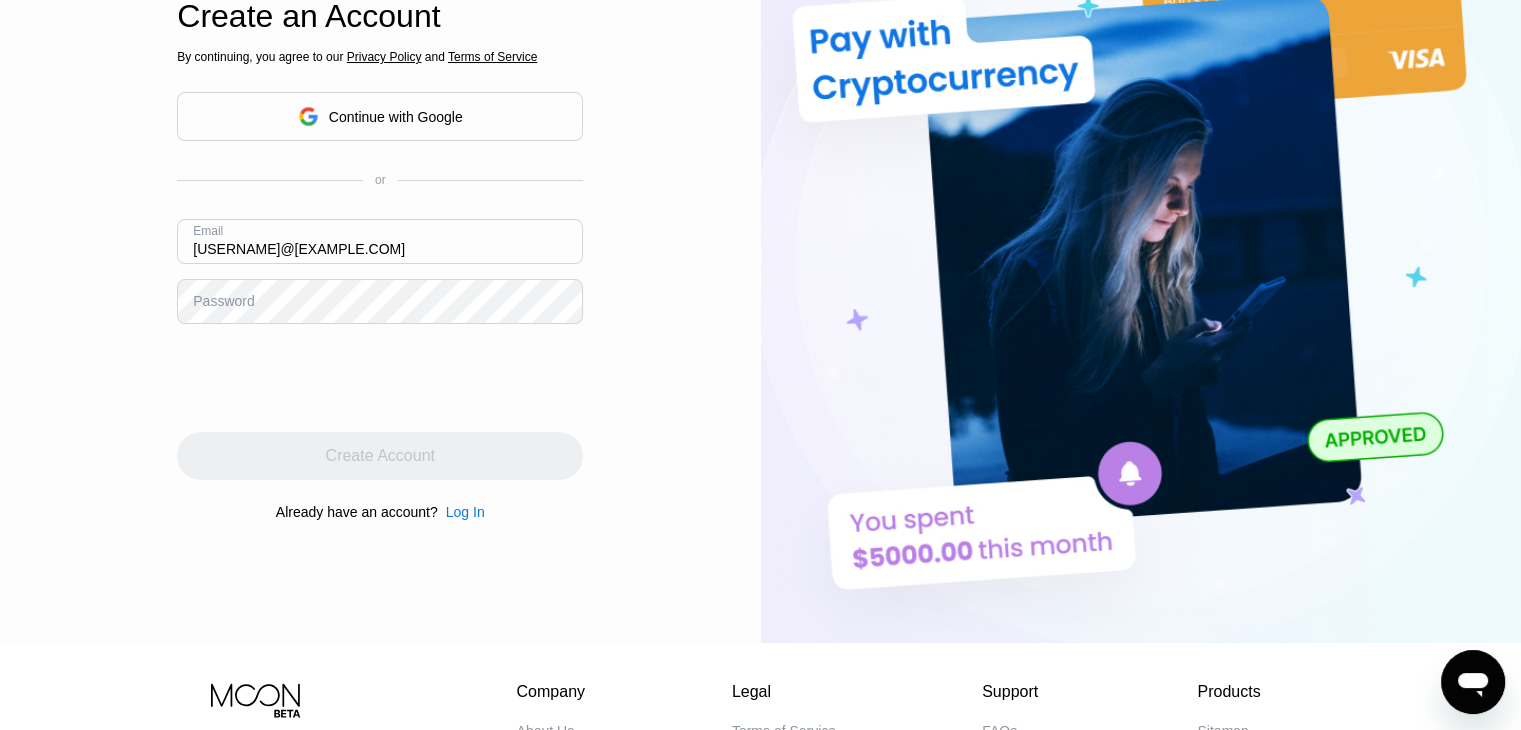 type on "robertada3389@example.com" 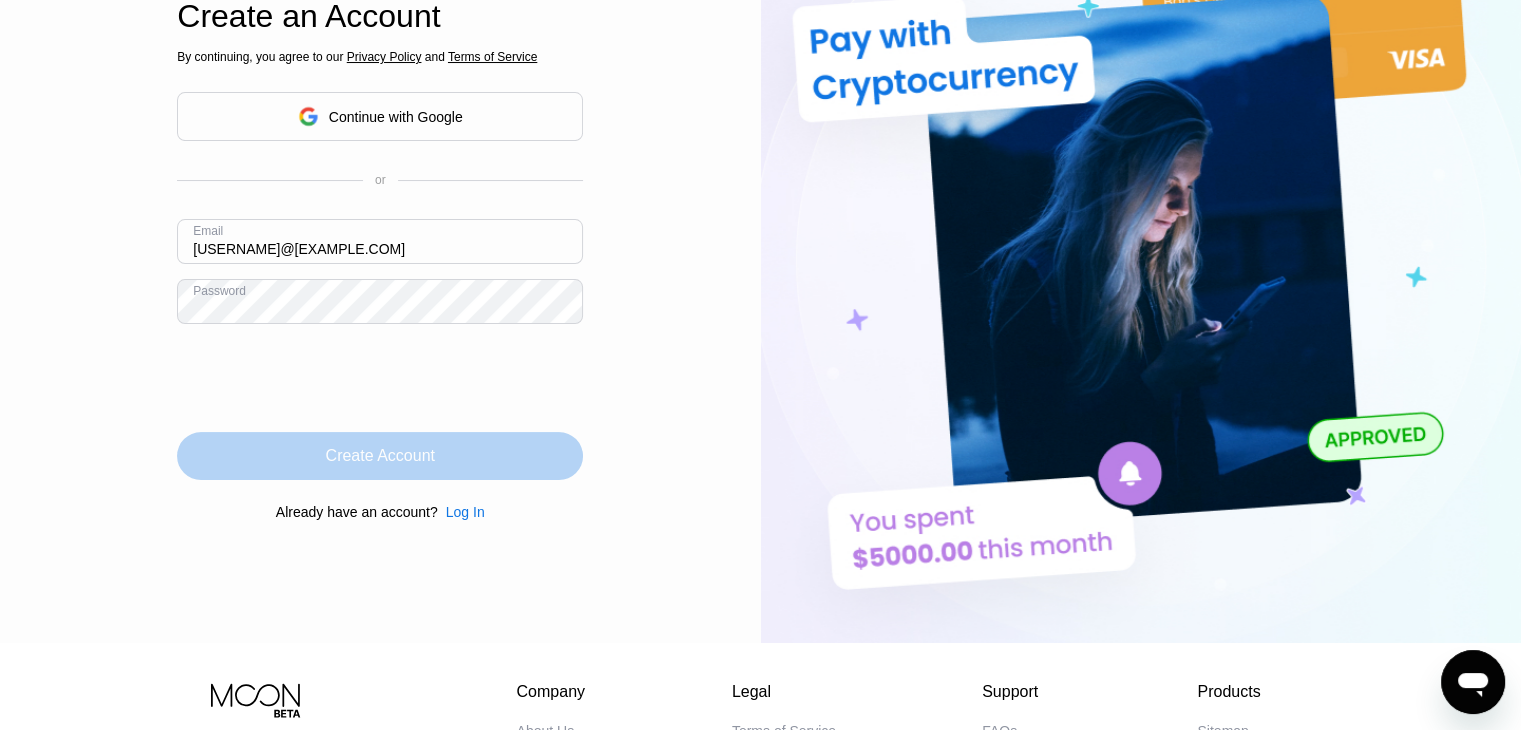 click on "Create Account" at bounding box center (380, 456) 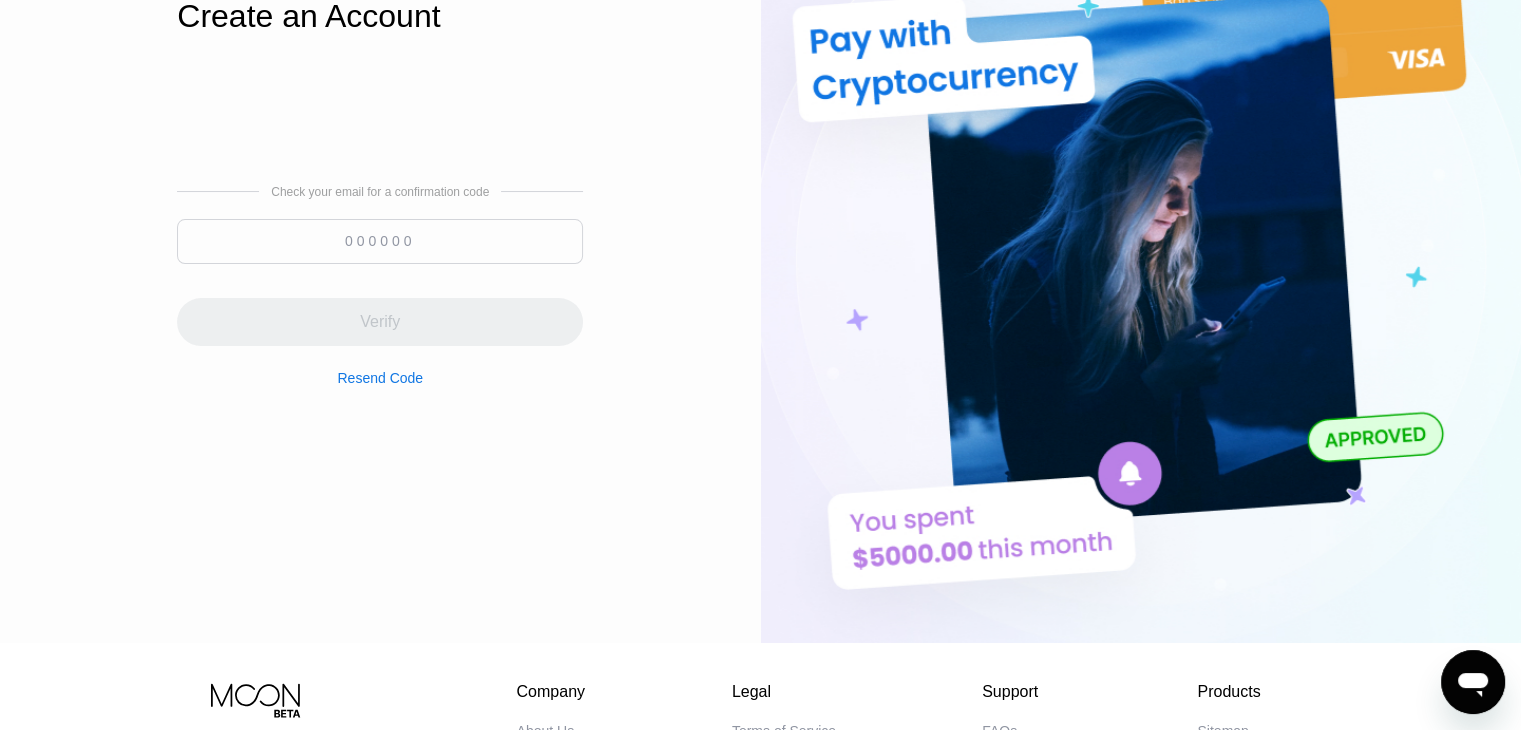 click at bounding box center (380, 241) 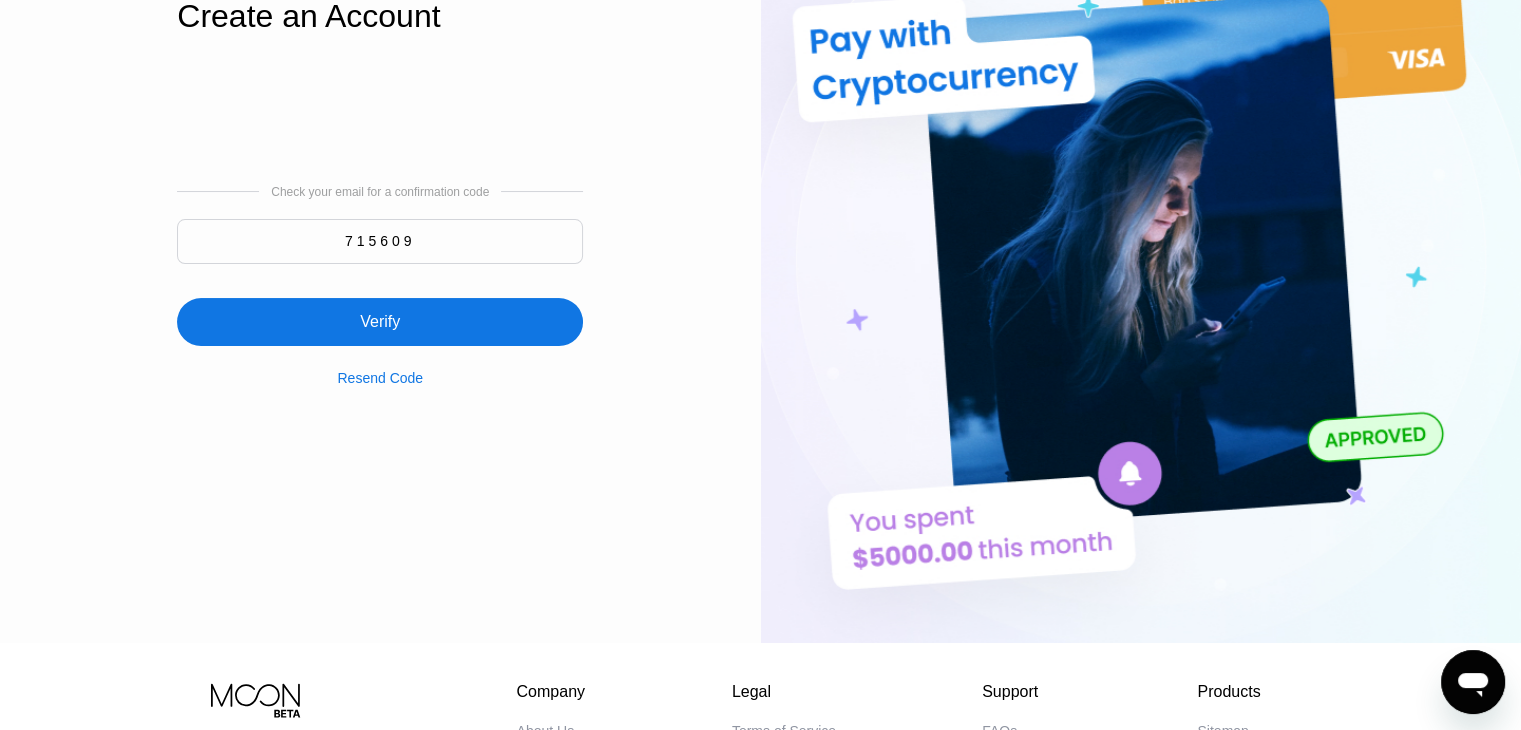 type on "715609" 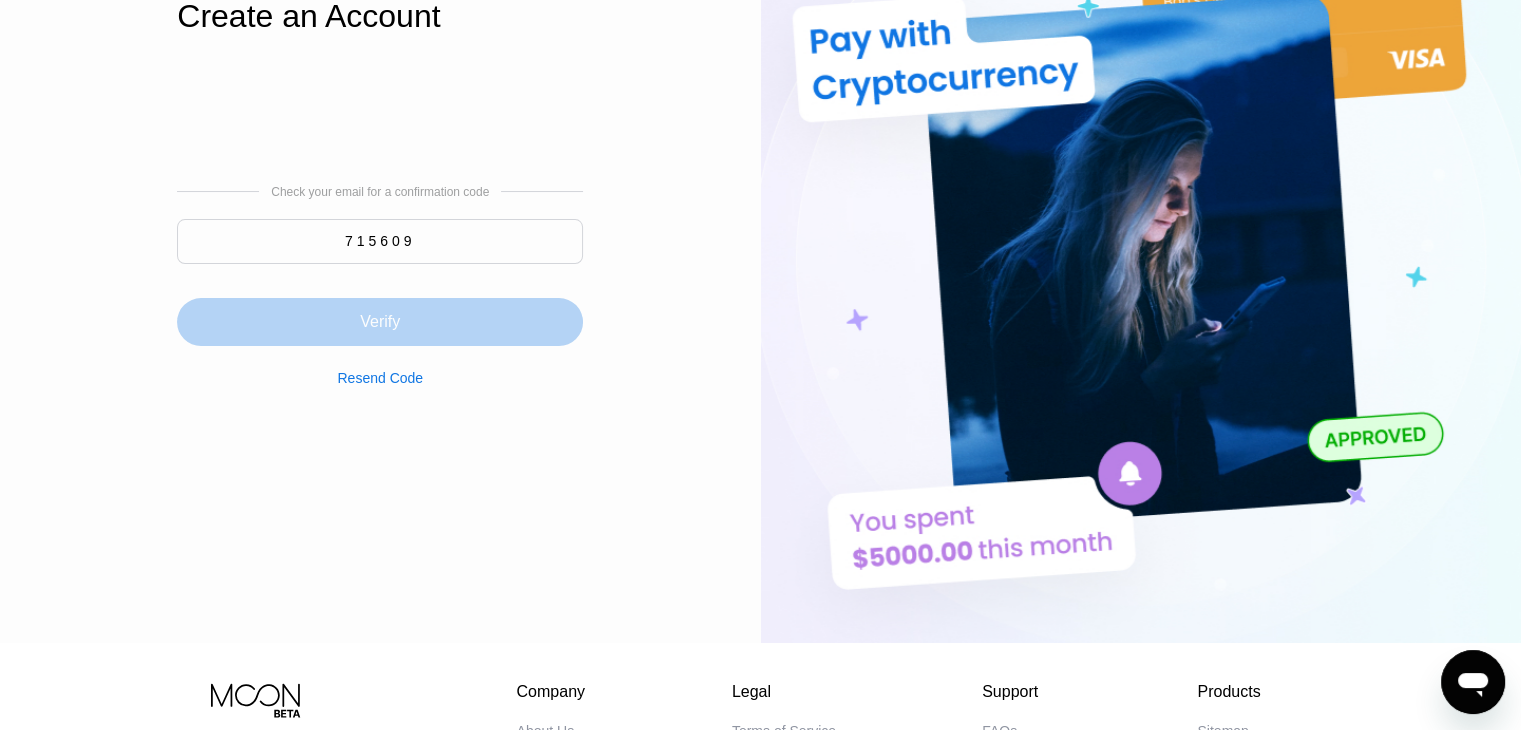 click on "Verify" at bounding box center (380, 322) 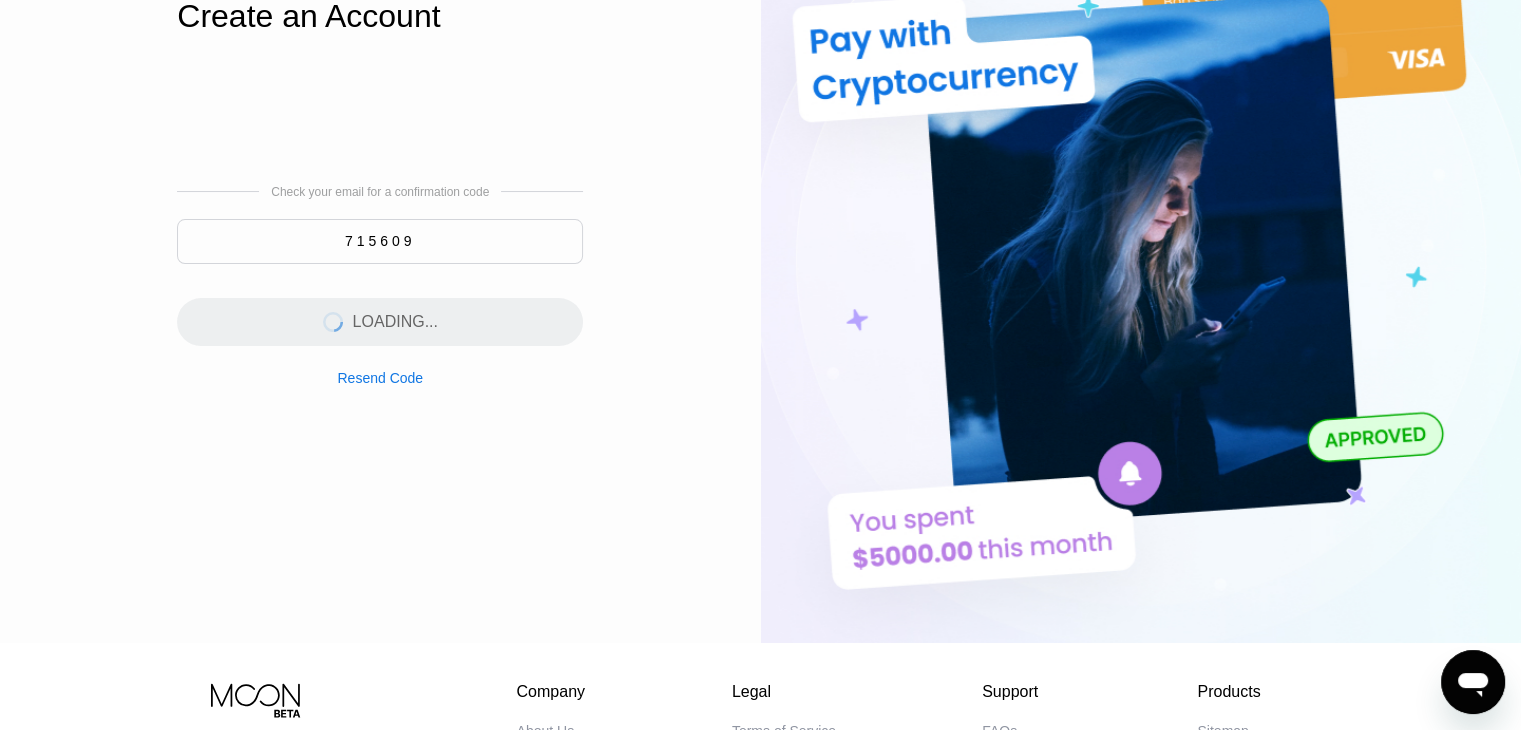 scroll, scrollTop: 0, scrollLeft: 0, axis: both 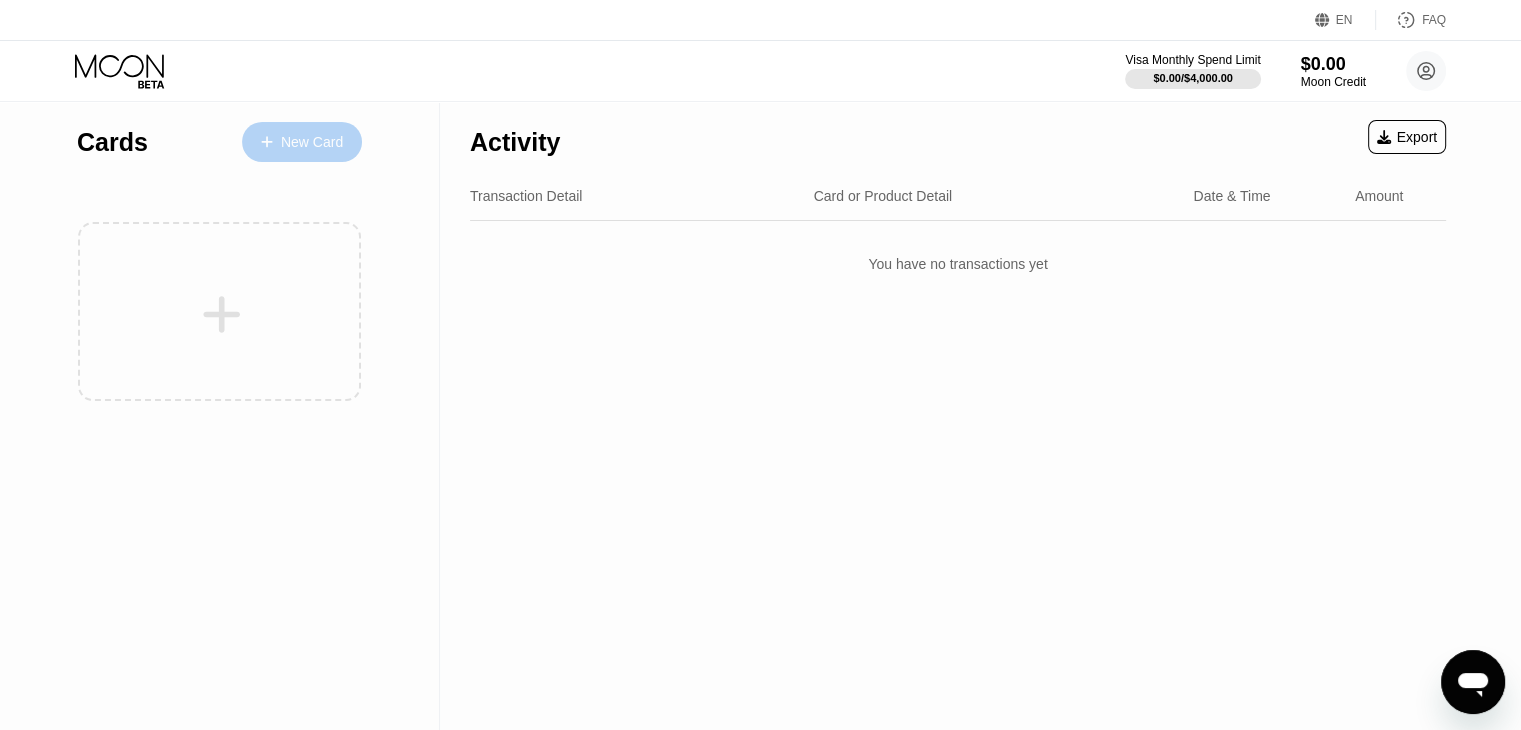 click on "New Card" at bounding box center (302, 142) 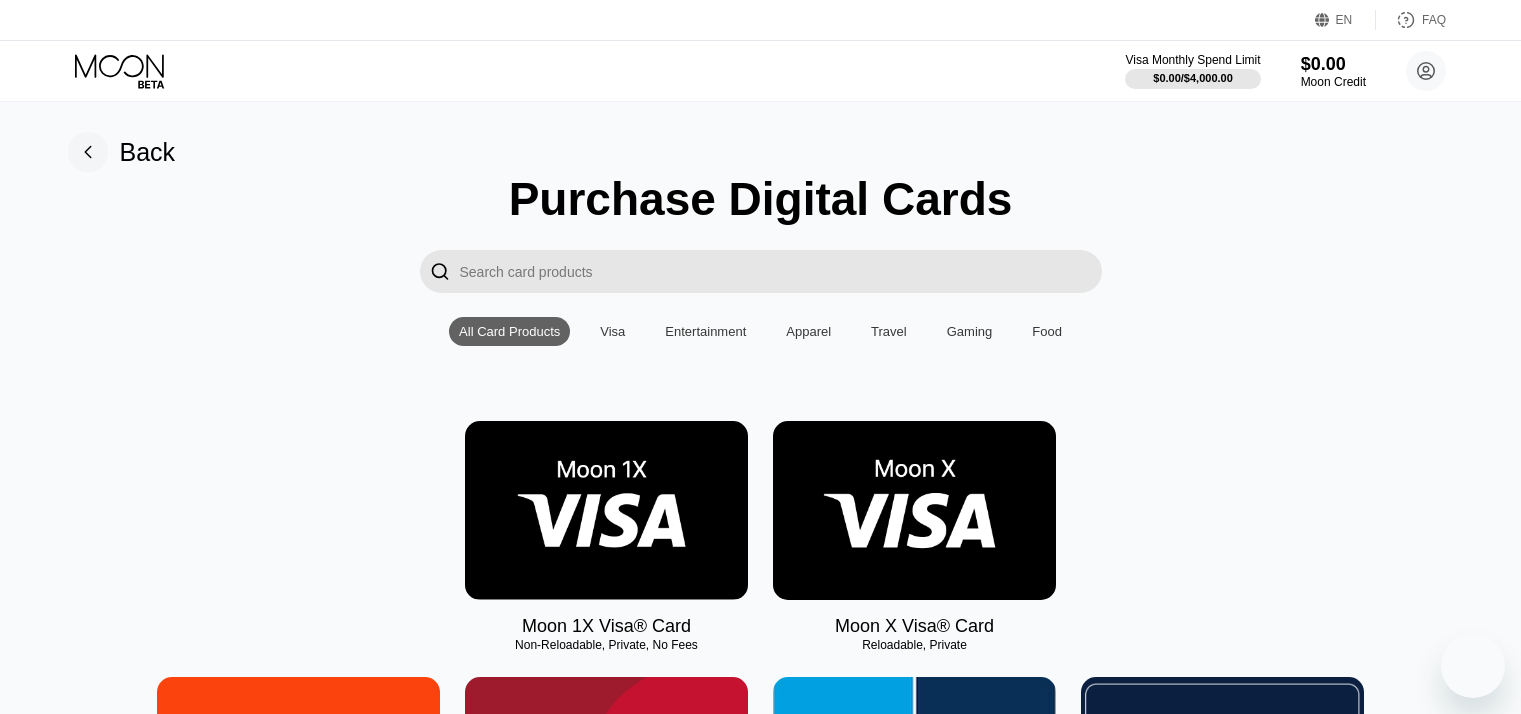scroll, scrollTop: 598, scrollLeft: 0, axis: vertical 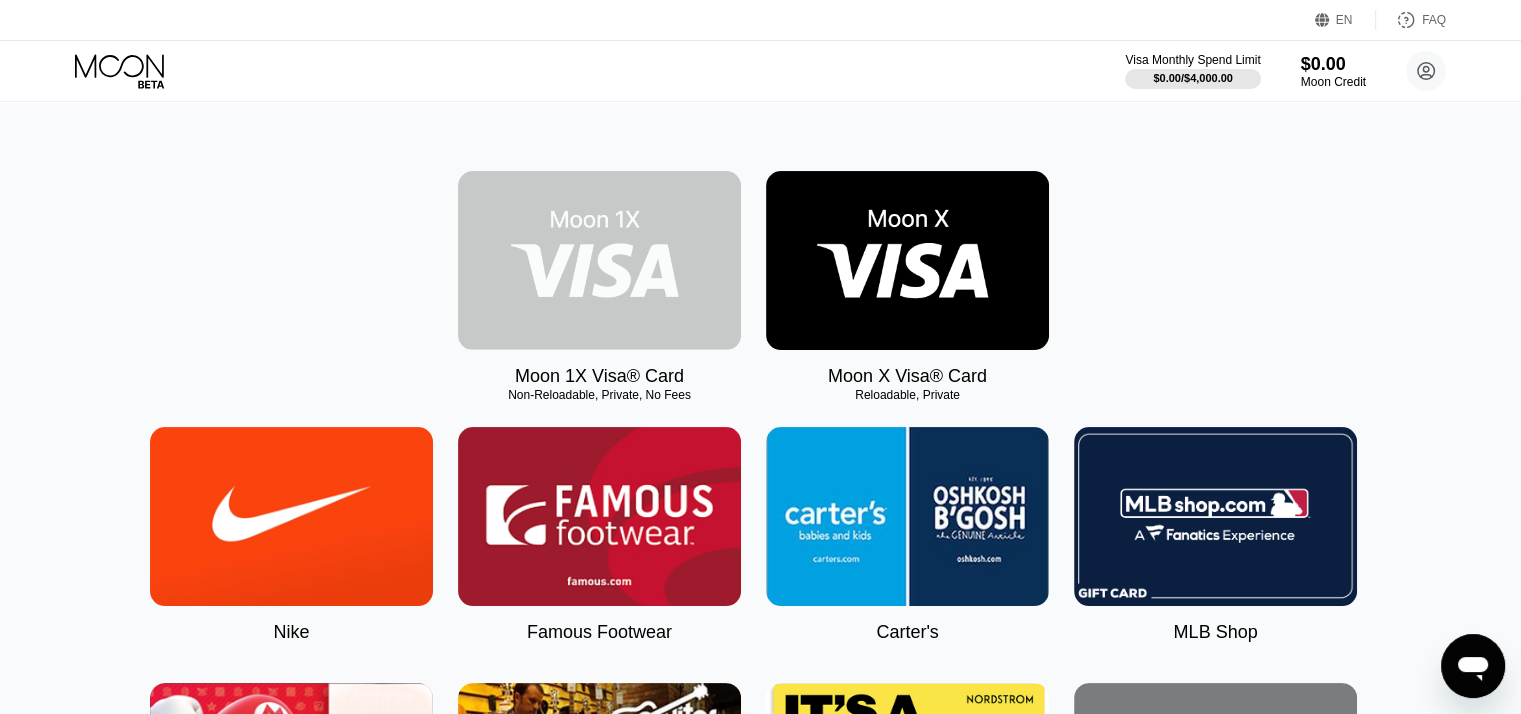 click at bounding box center (599, 260) 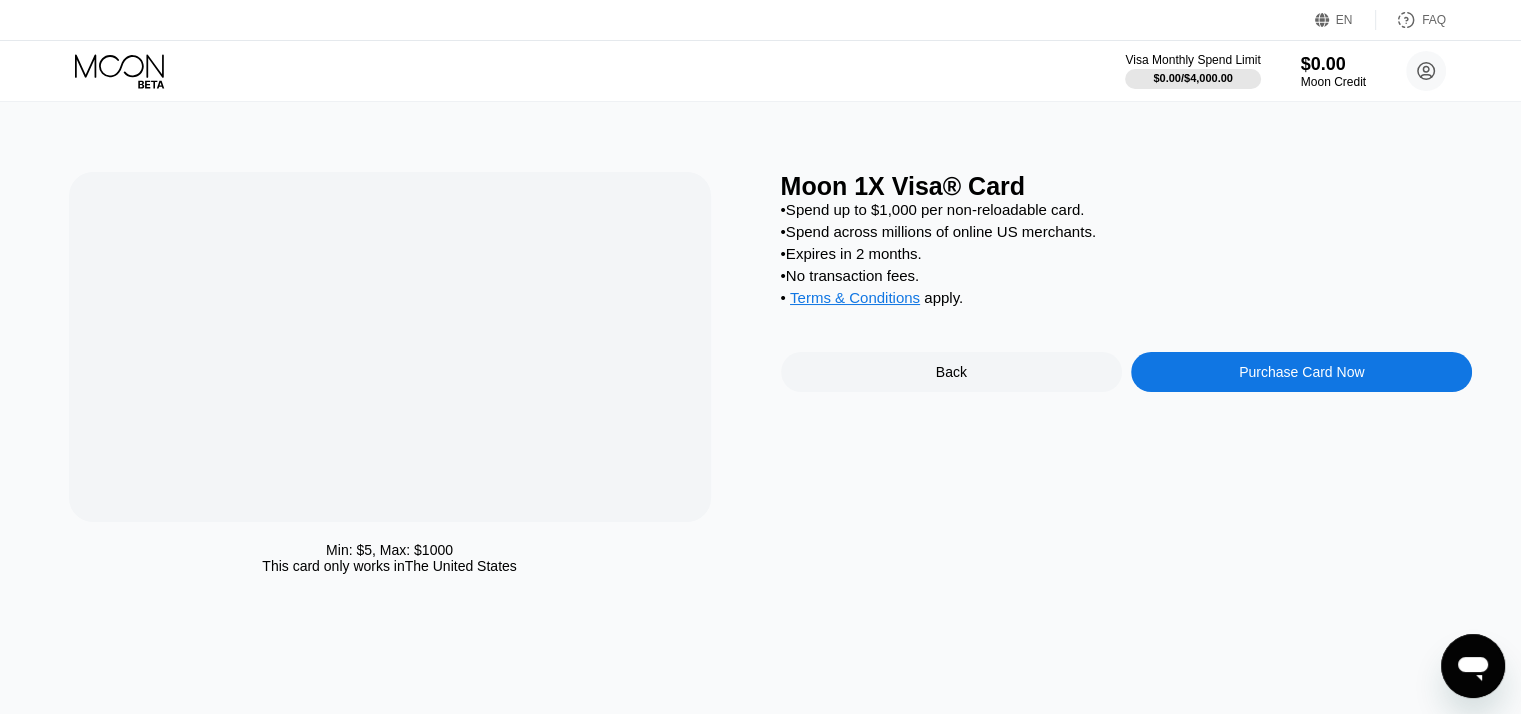 scroll, scrollTop: 0, scrollLeft: 0, axis: both 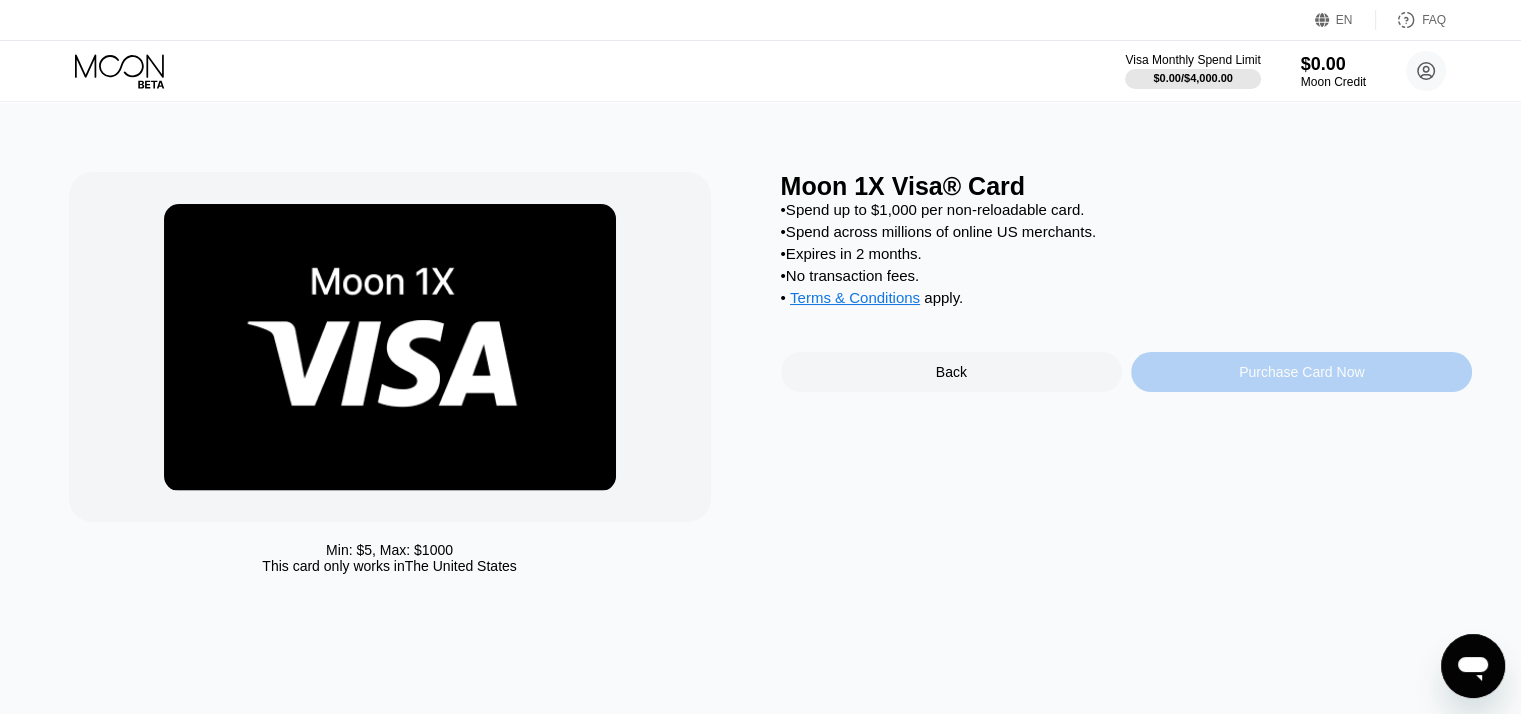 click on "Purchase Card Now" at bounding box center [1301, 372] 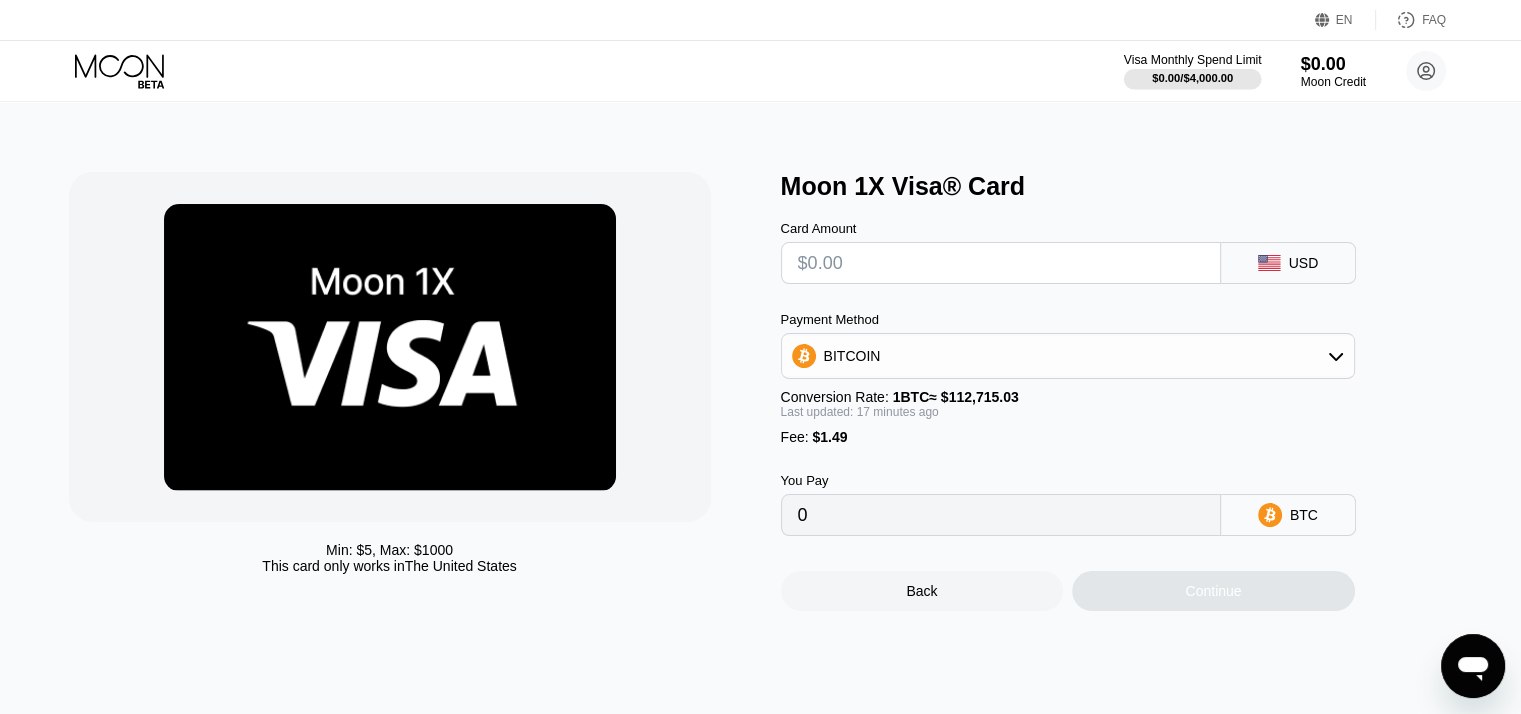 click on "Visa Monthly Spend Limit" at bounding box center [1193, 60] 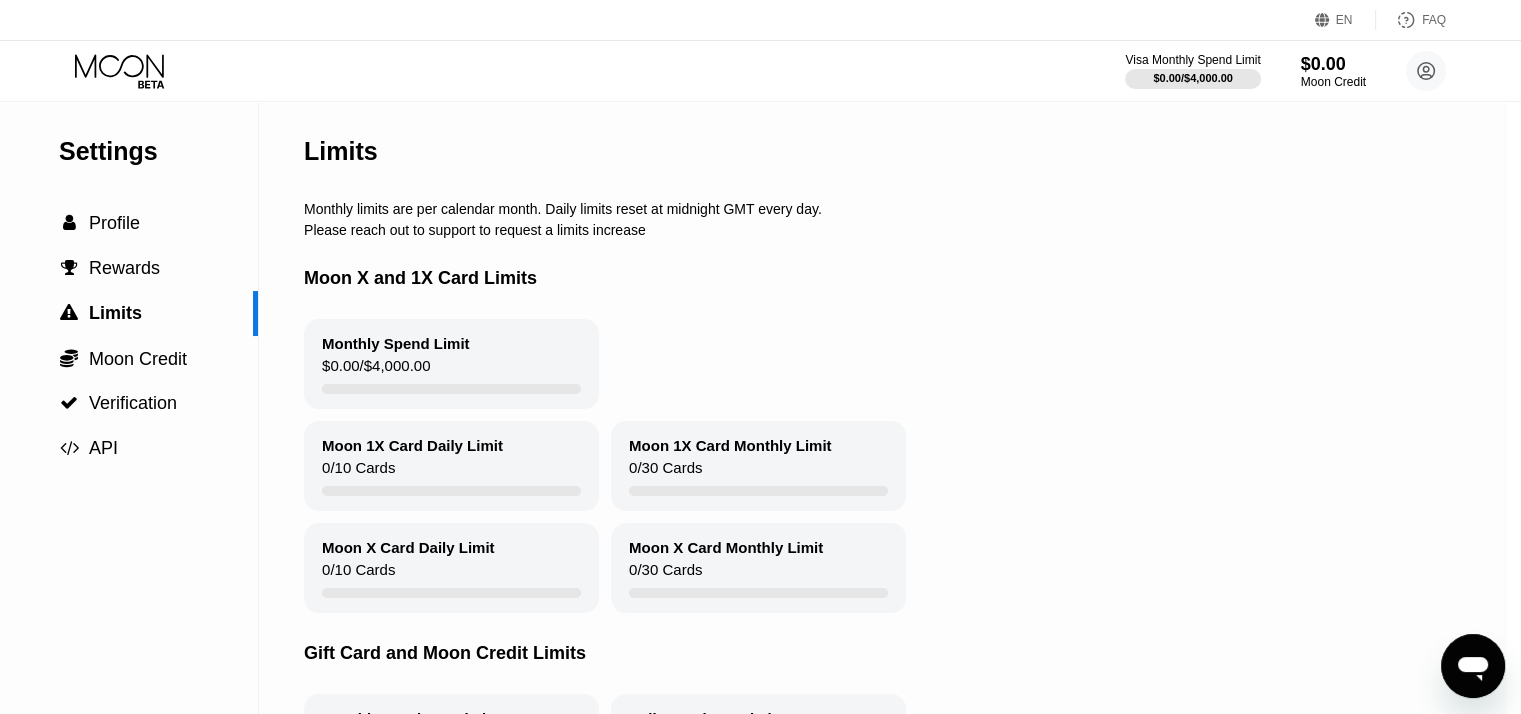scroll, scrollTop: 0, scrollLeft: 28, axis: horizontal 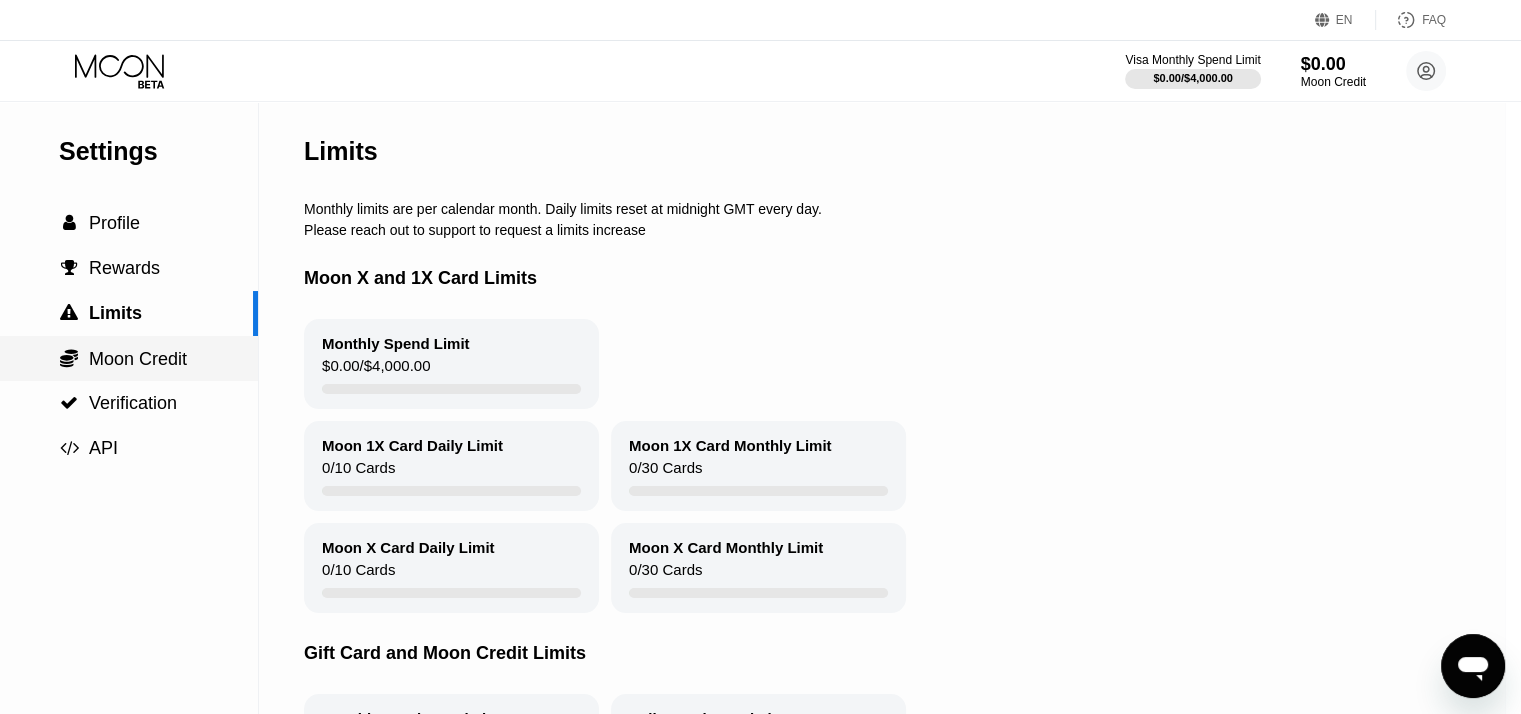 click on "Moon Credit" at bounding box center [138, 359] 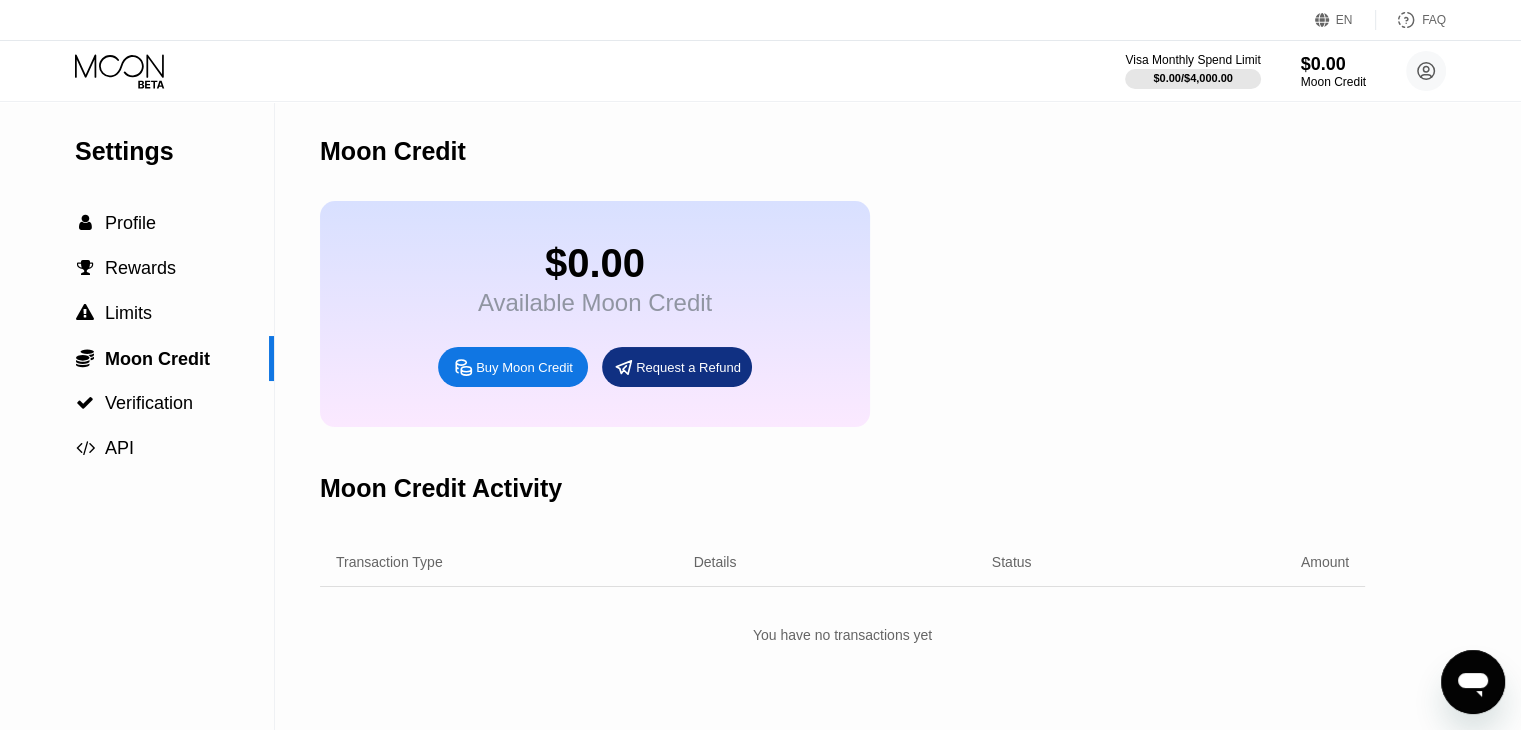 scroll, scrollTop: 2, scrollLeft: 0, axis: vertical 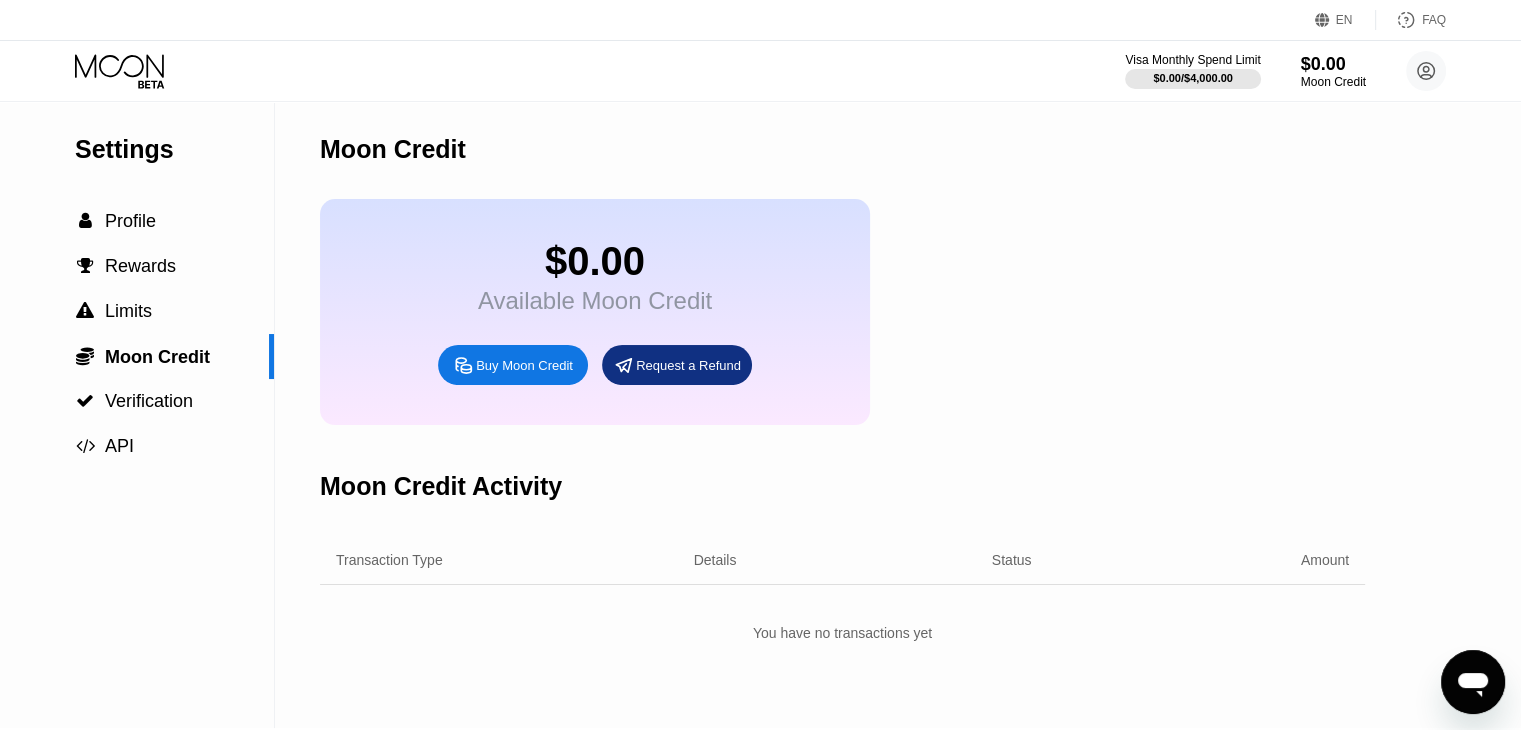 click on "Buy Moon Credit" at bounding box center (524, 365) 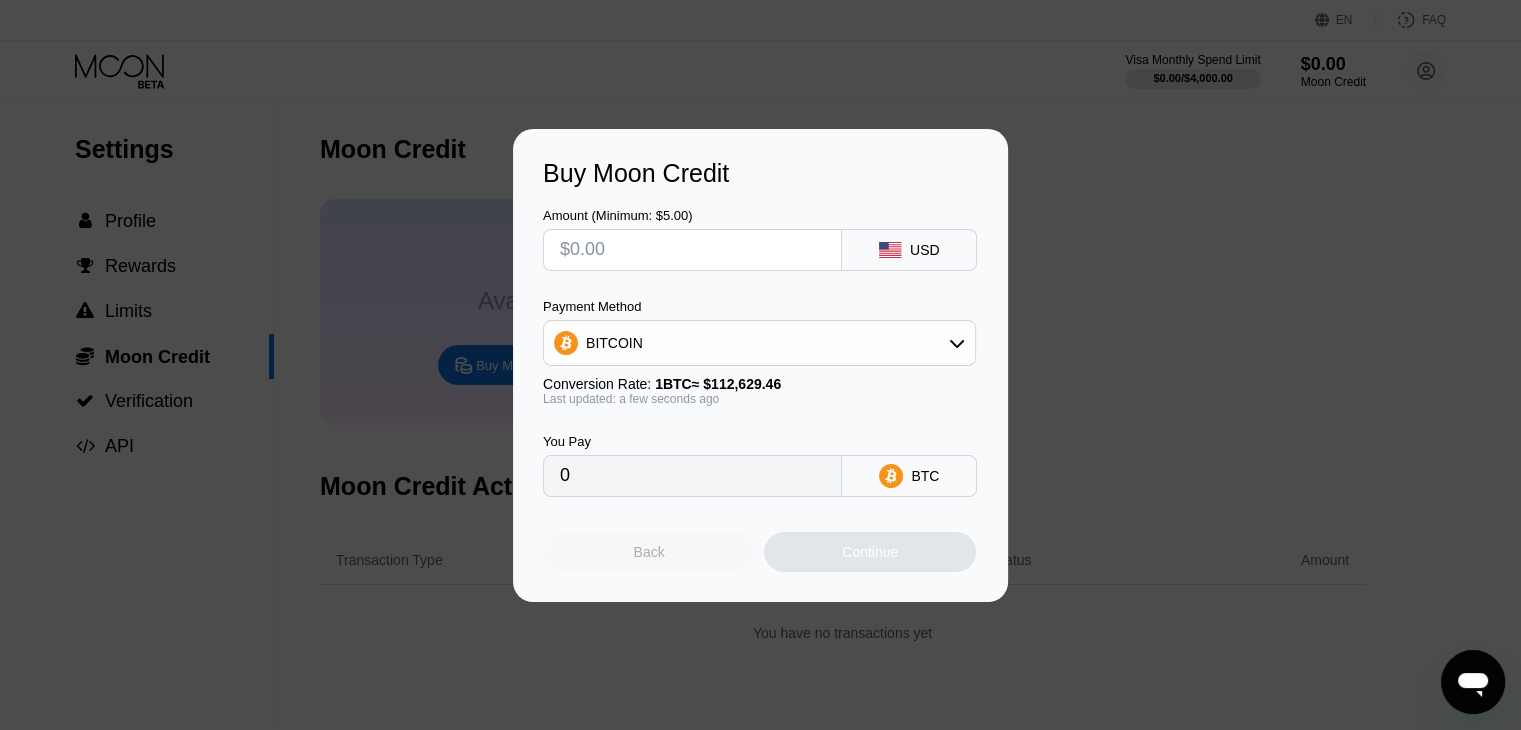 click on "Back" at bounding box center [649, 552] 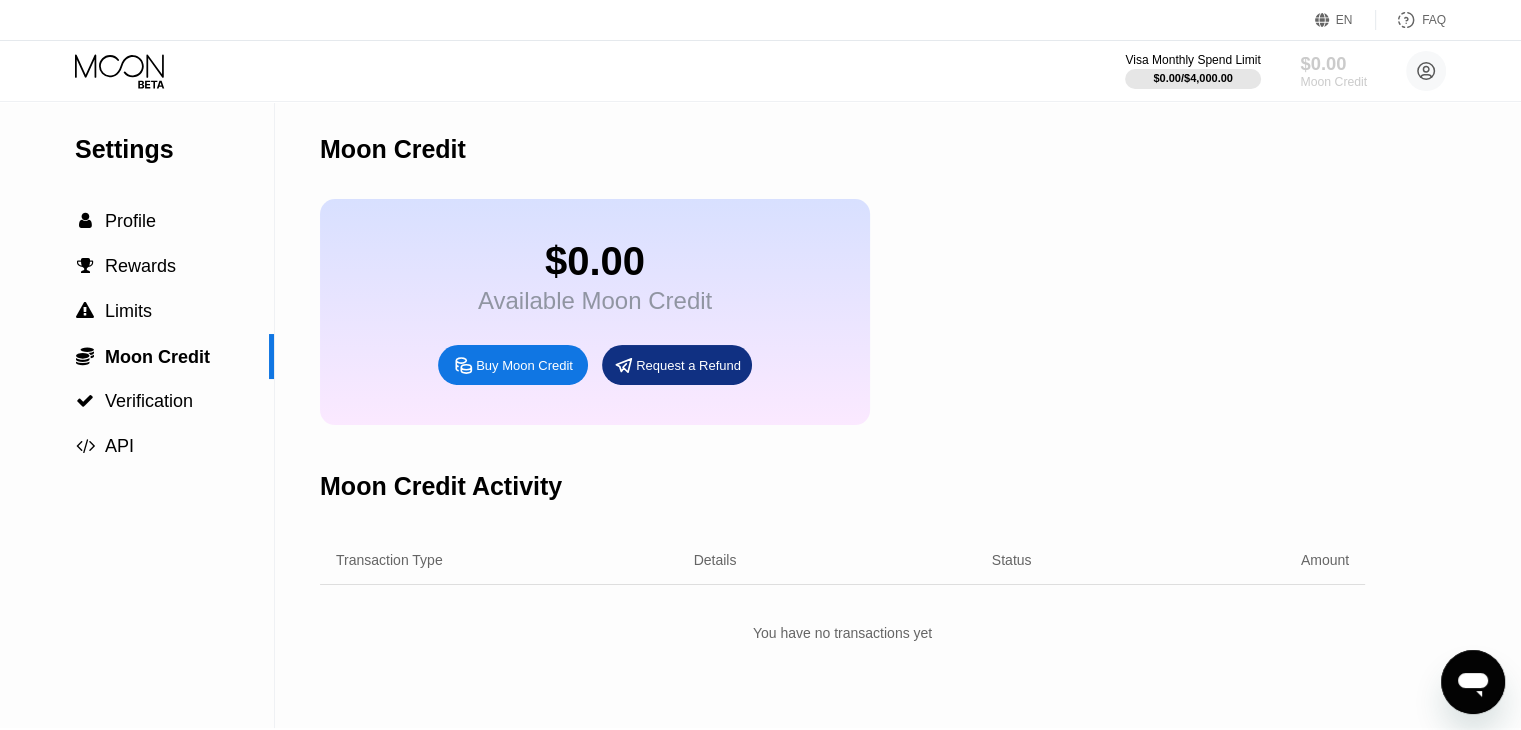 click on "Moon Credit" at bounding box center (1333, 82) 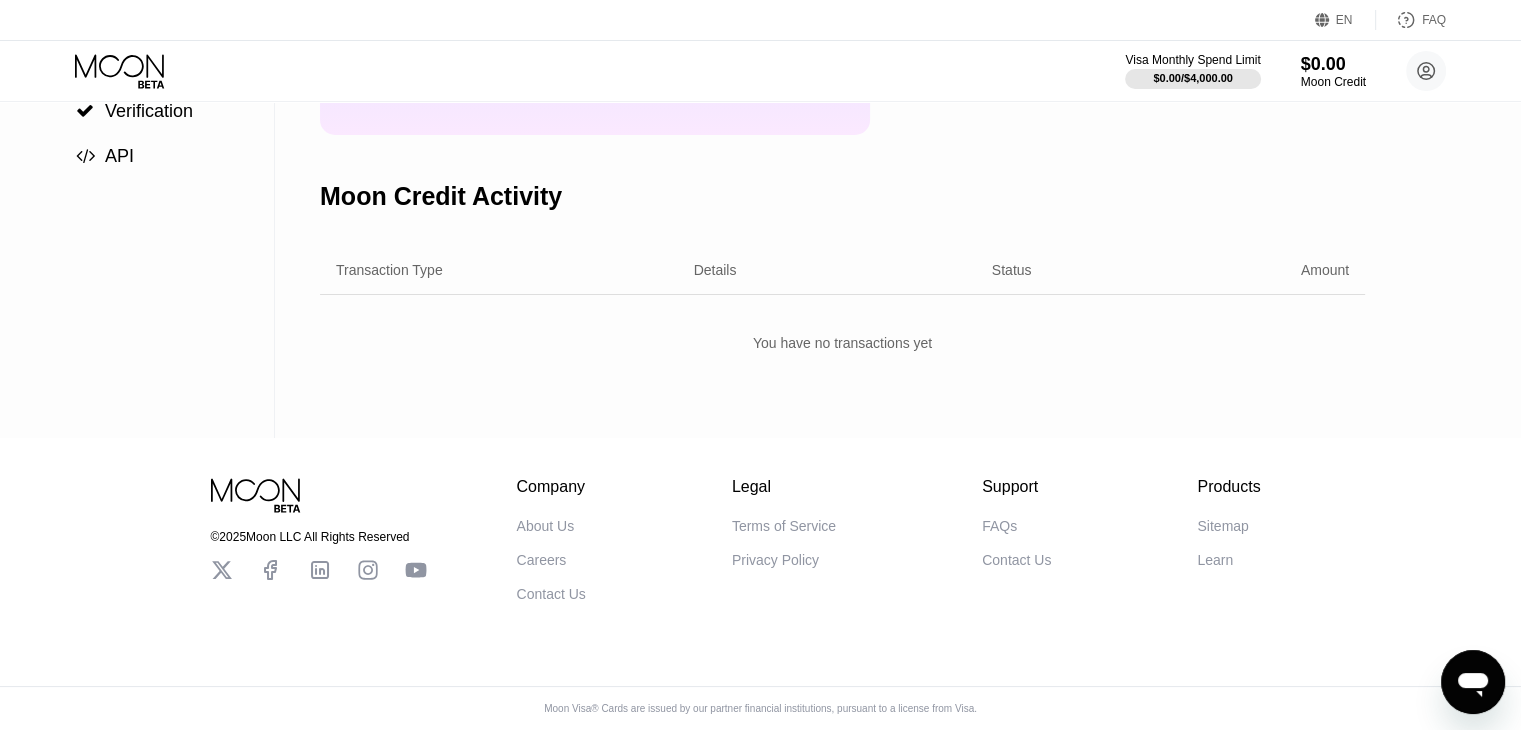 scroll, scrollTop: 0, scrollLeft: 0, axis: both 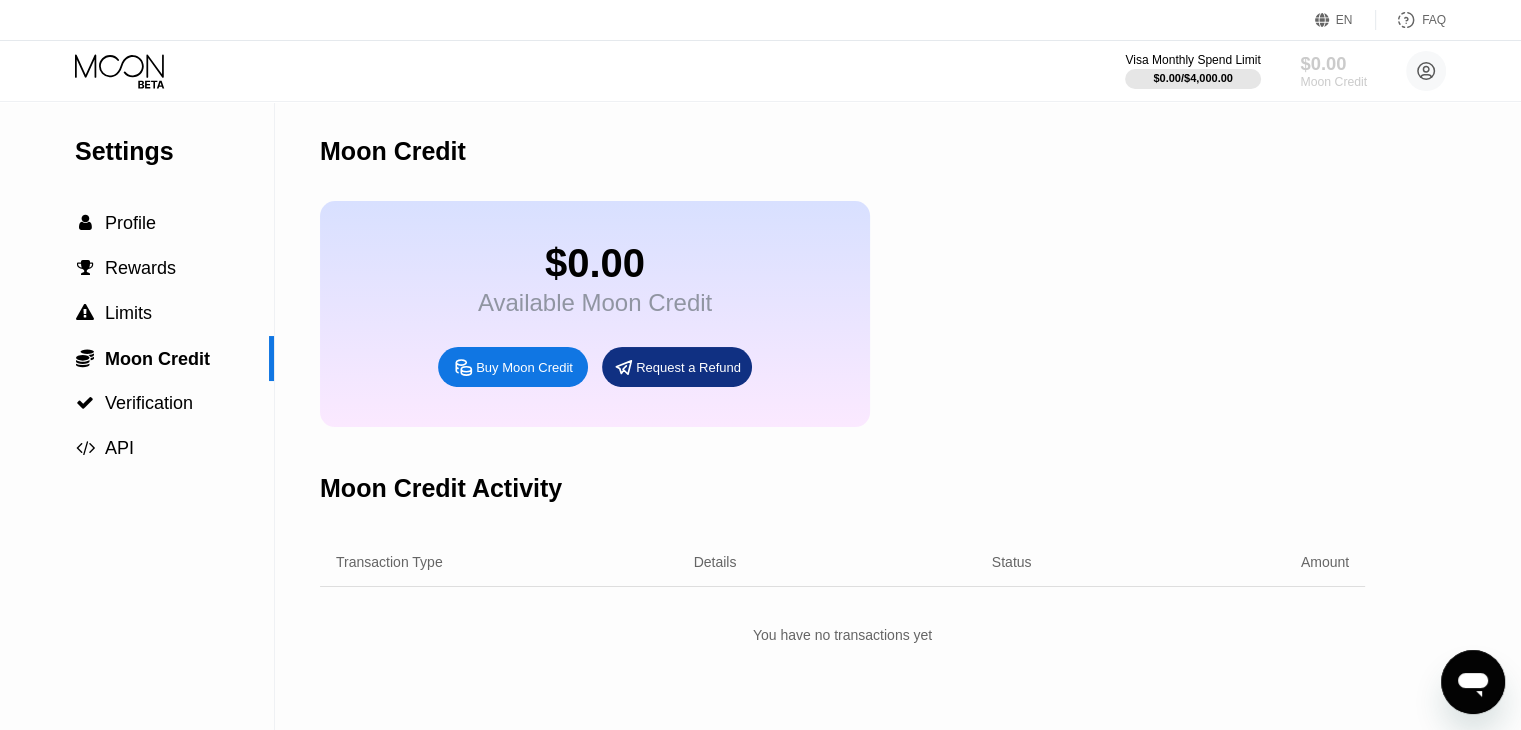 click on "$0.00" at bounding box center (1333, 63) 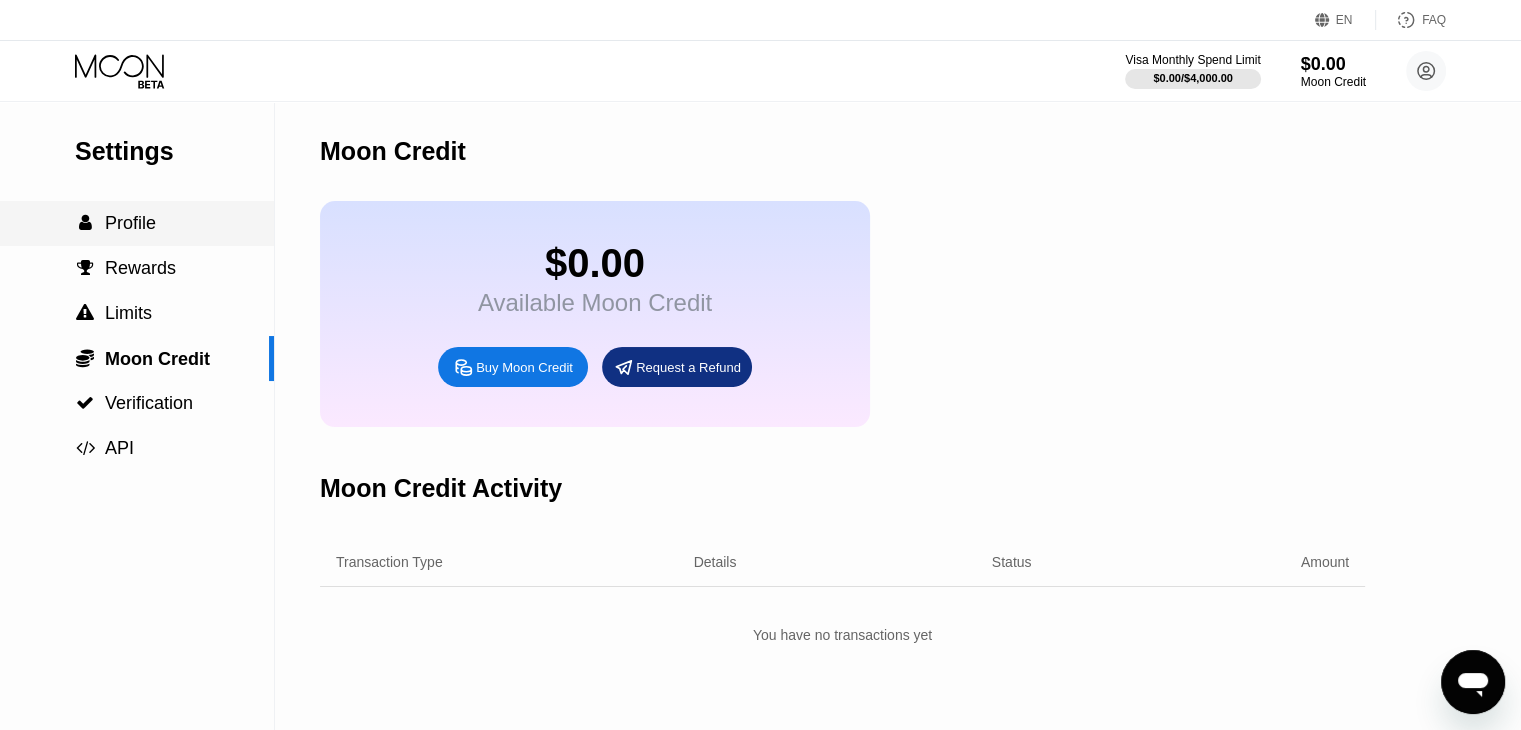 click on "Profile" at bounding box center (130, 223) 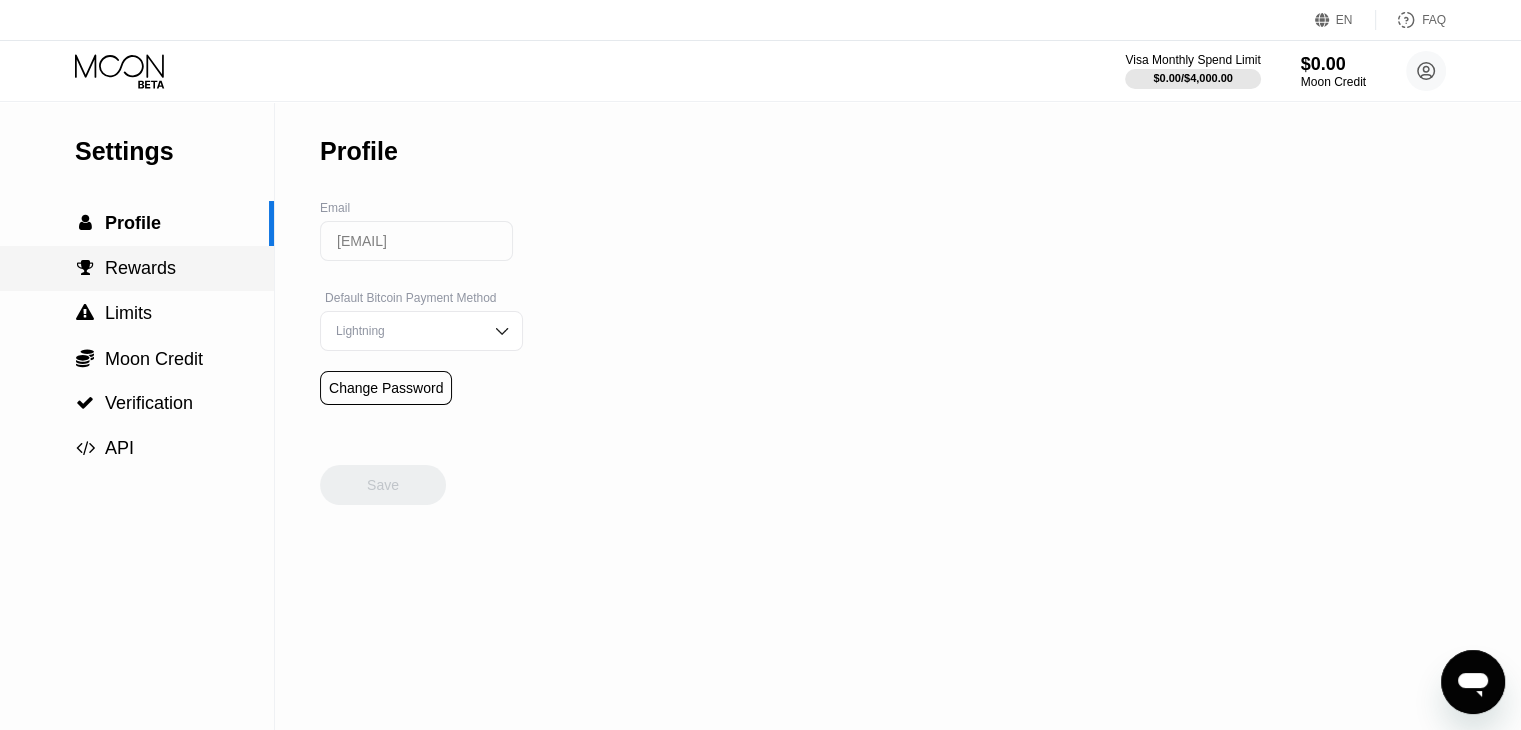 click on "Rewards" at bounding box center (140, 268) 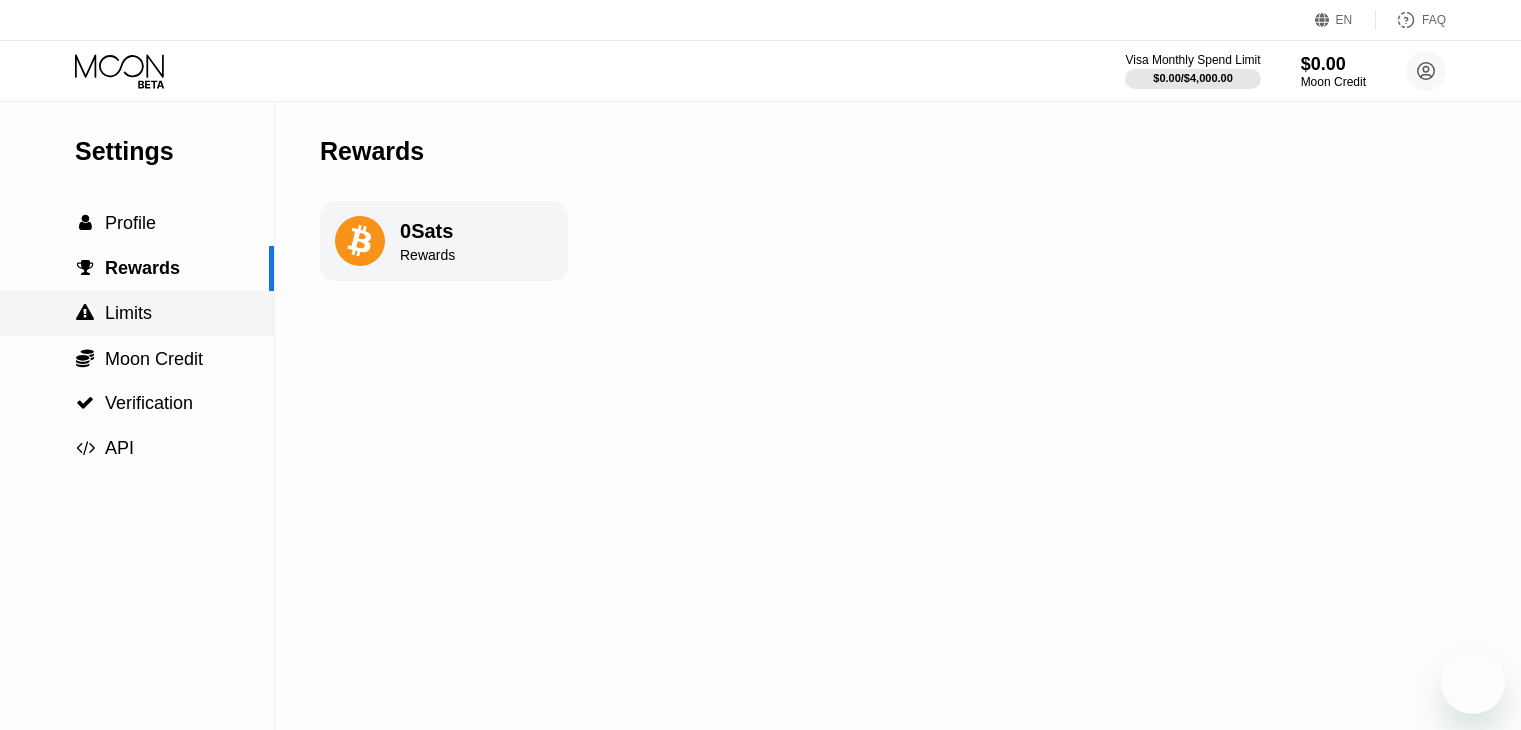 scroll, scrollTop: 0, scrollLeft: 0, axis: both 